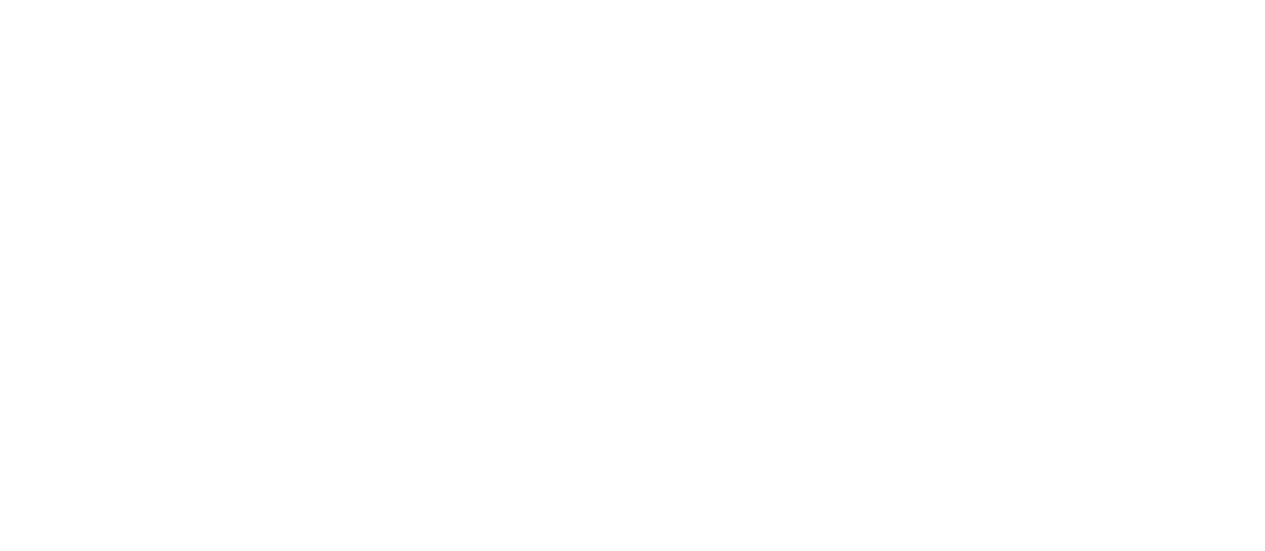 scroll, scrollTop: 0, scrollLeft: 0, axis: both 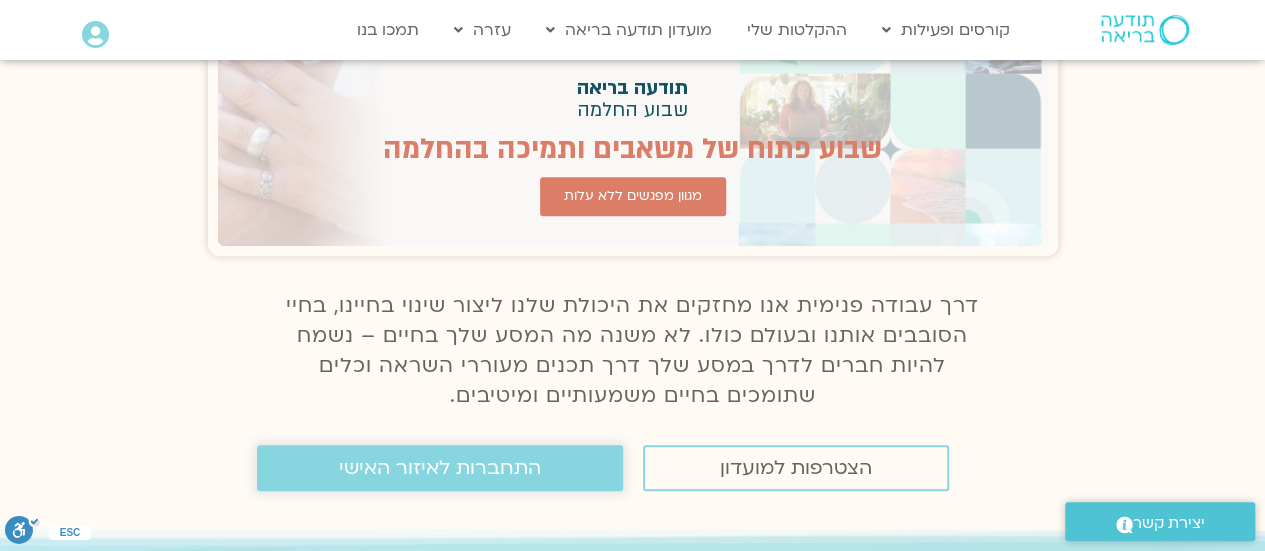 click on "התחברות לאיזור האישי" at bounding box center (440, 468) 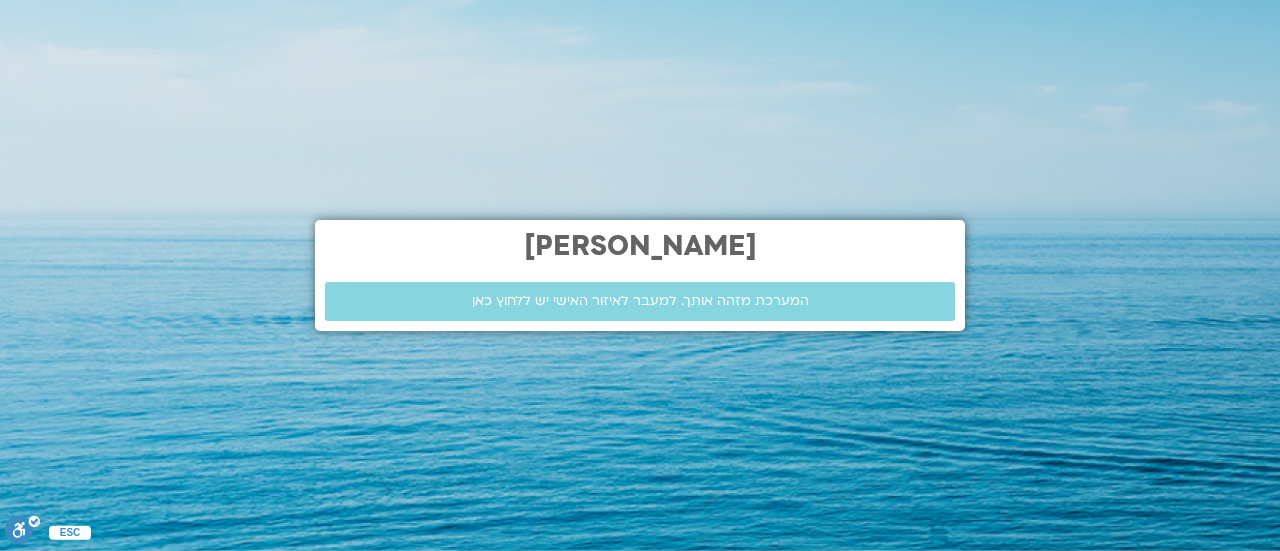 scroll, scrollTop: 0, scrollLeft: 0, axis: both 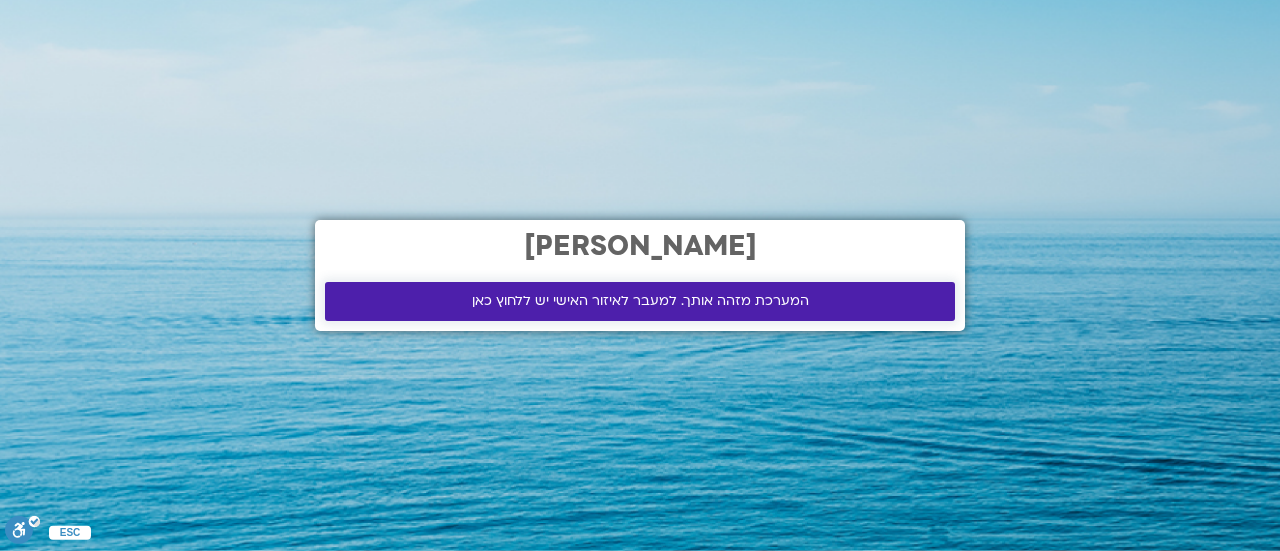 click on "המערכת מזהה אותך. למעבר לאיזור האישי יש ללחוץ כאן" at bounding box center (640, 301) 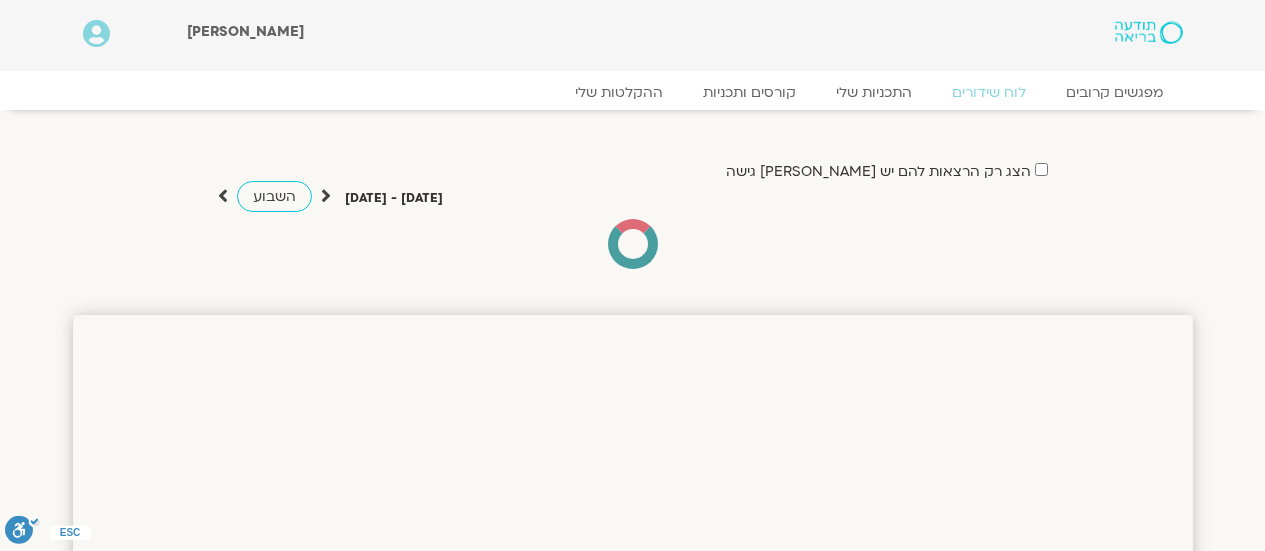 scroll, scrollTop: 0, scrollLeft: 0, axis: both 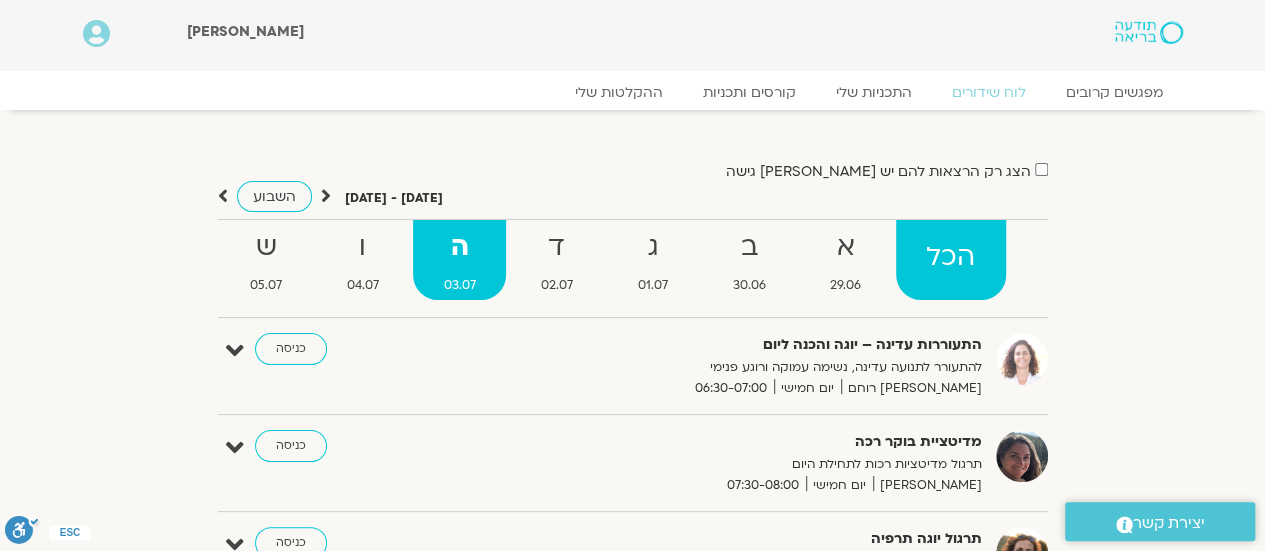 click on "הכל" at bounding box center [951, 257] 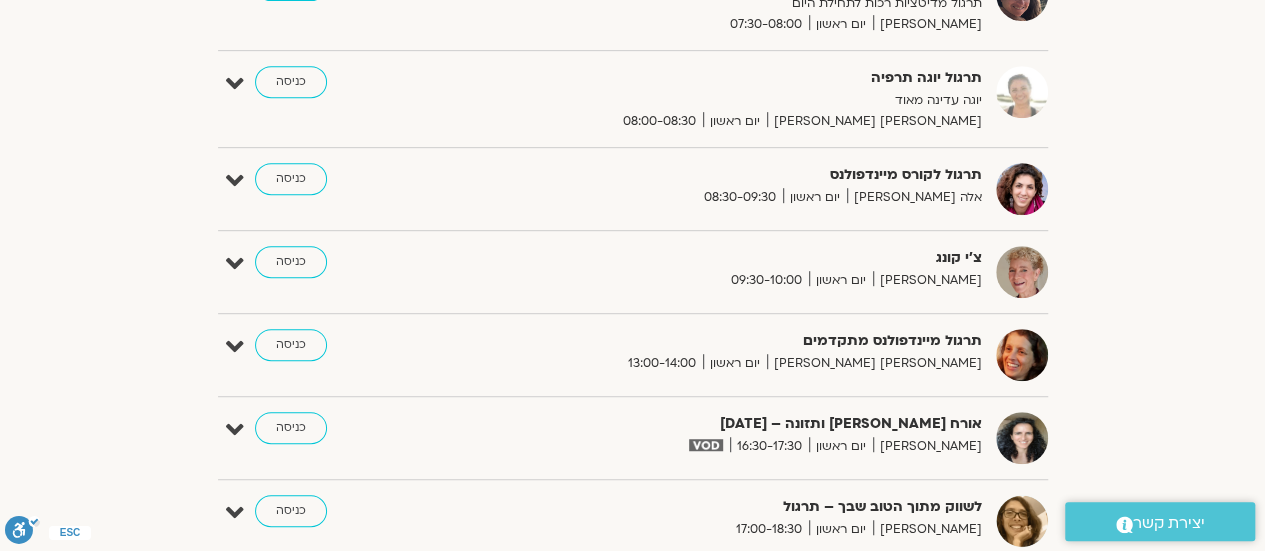 scroll, scrollTop: 0, scrollLeft: 0, axis: both 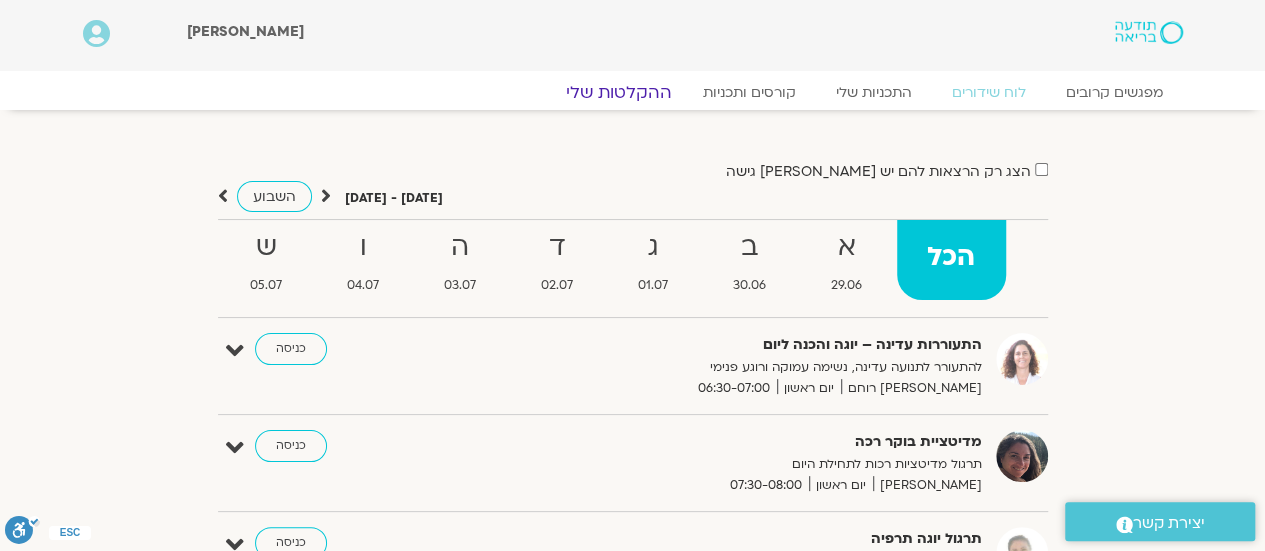 click on "ההקלטות שלי" 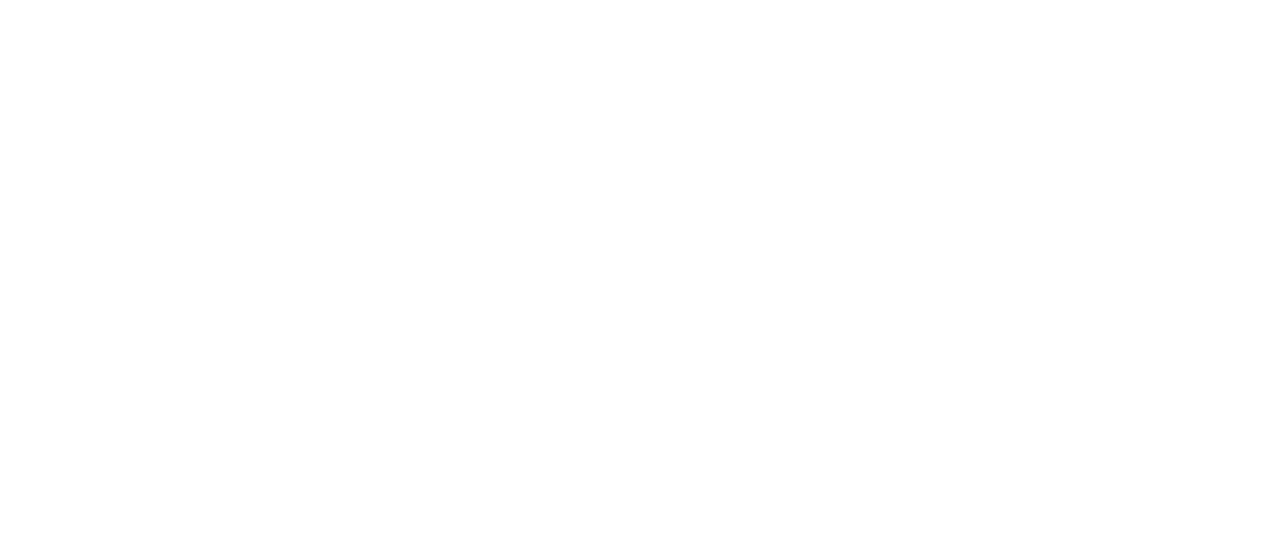 scroll, scrollTop: 0, scrollLeft: 0, axis: both 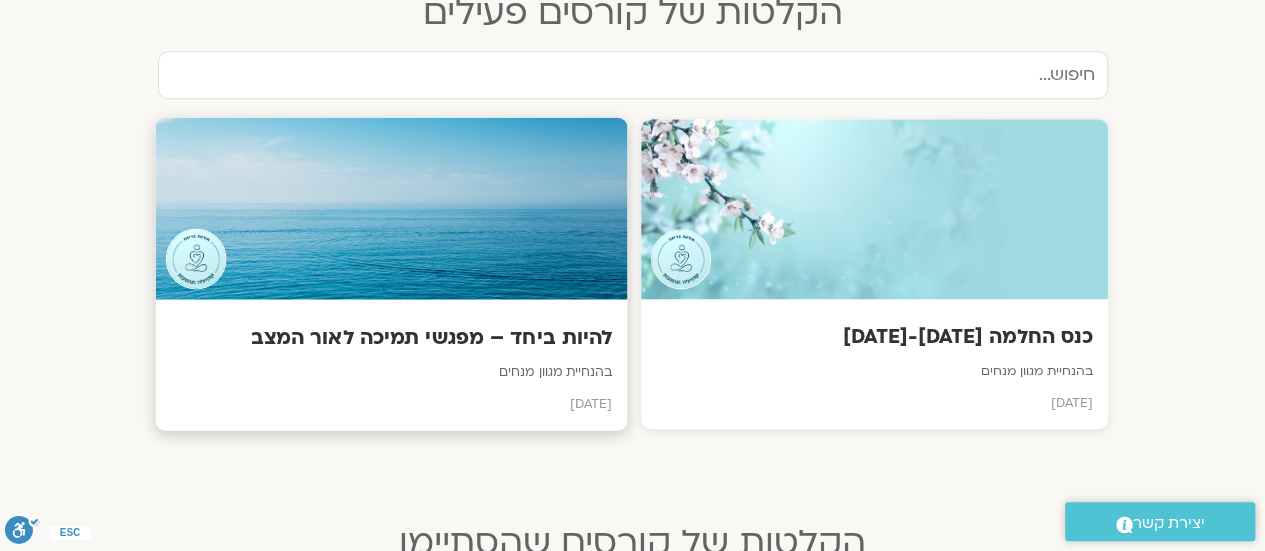 click at bounding box center (391, 208) 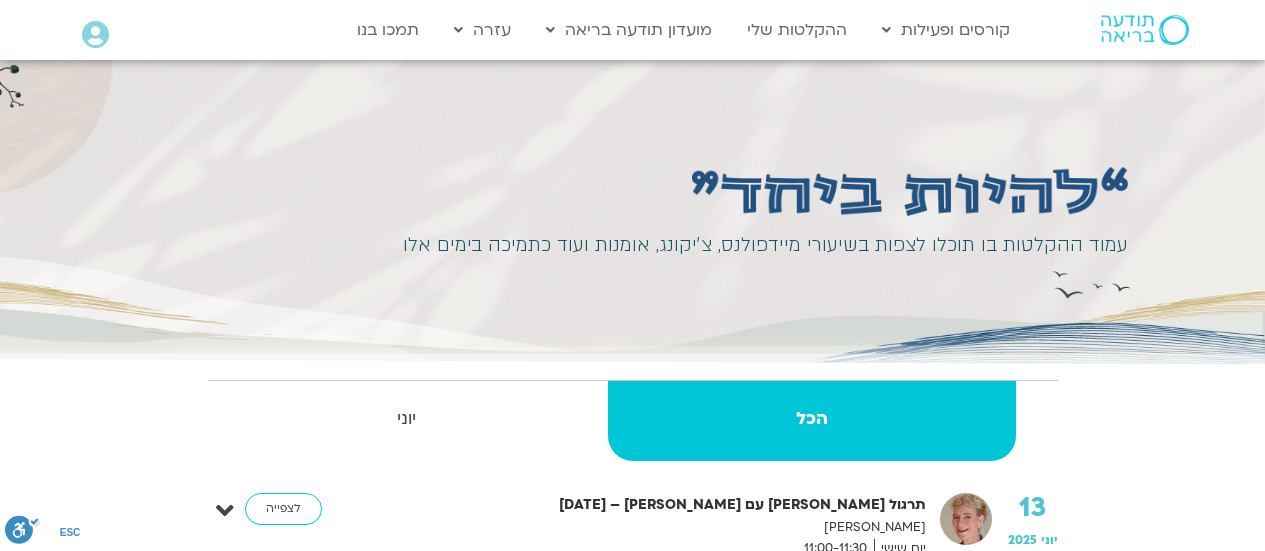 scroll, scrollTop: 0, scrollLeft: 0, axis: both 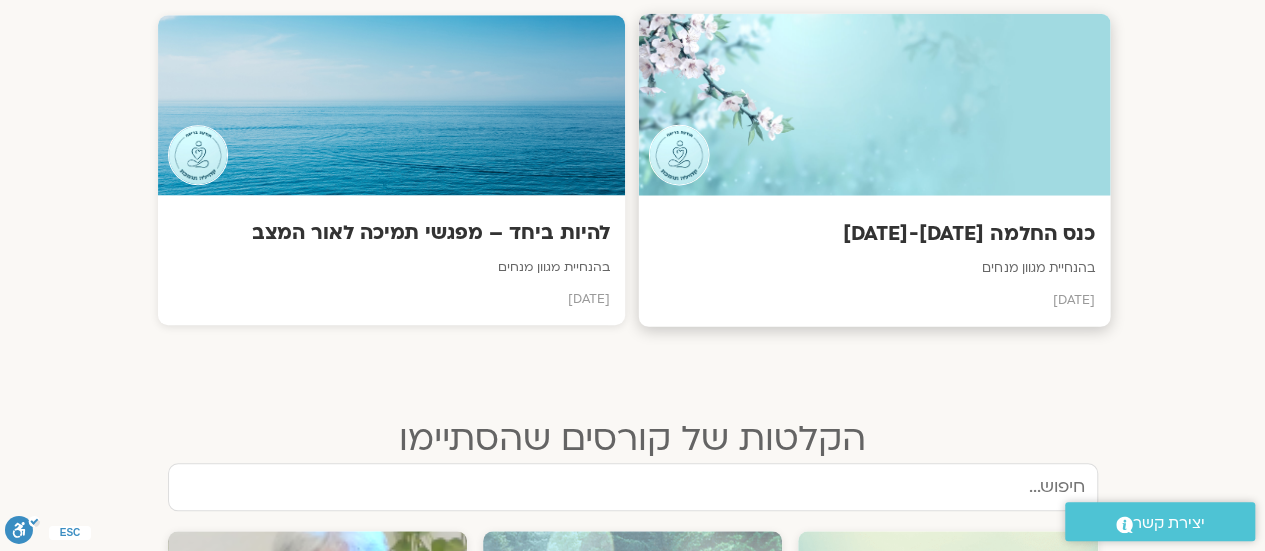 click at bounding box center (874, 104) 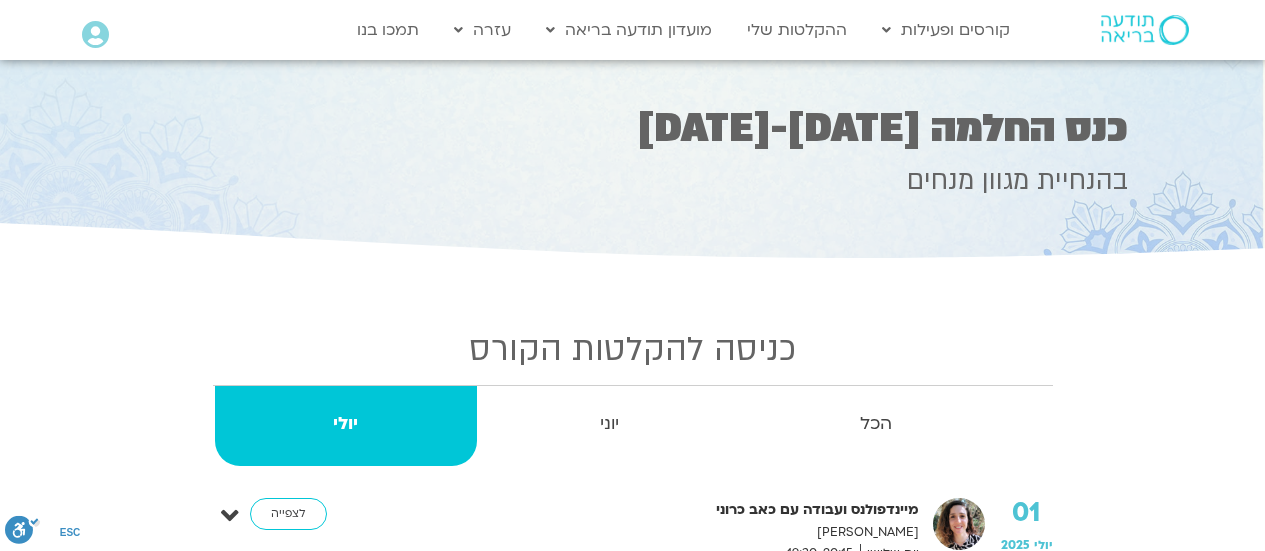 scroll, scrollTop: 0, scrollLeft: 0, axis: both 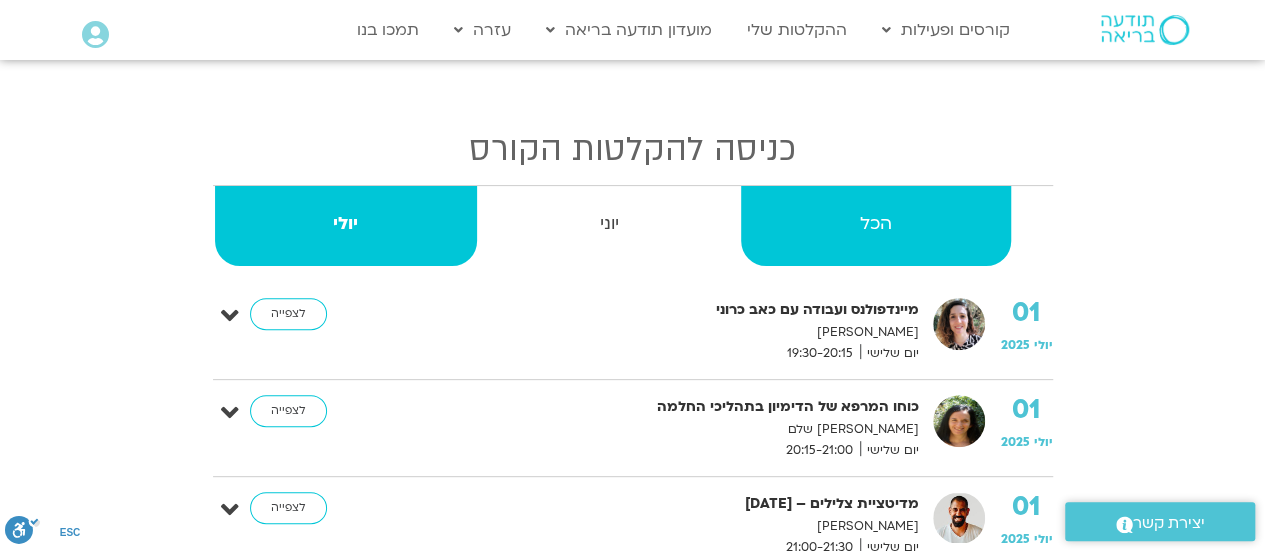 click on "הכל" at bounding box center [875, 224] 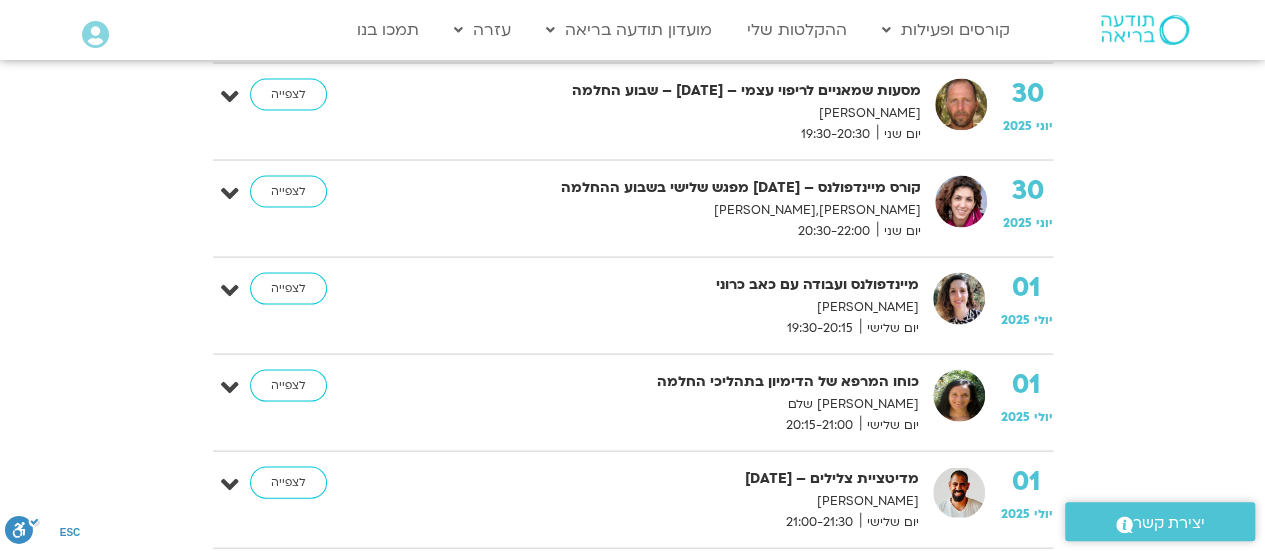 scroll, scrollTop: 1900, scrollLeft: 0, axis: vertical 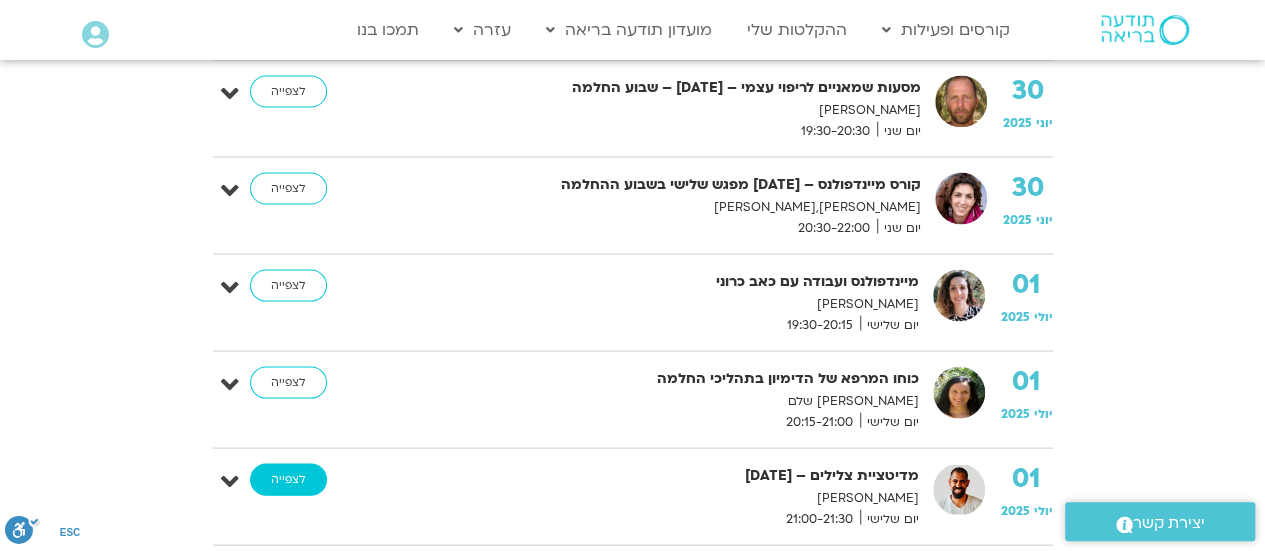 click on "לצפייה" at bounding box center [288, 480] 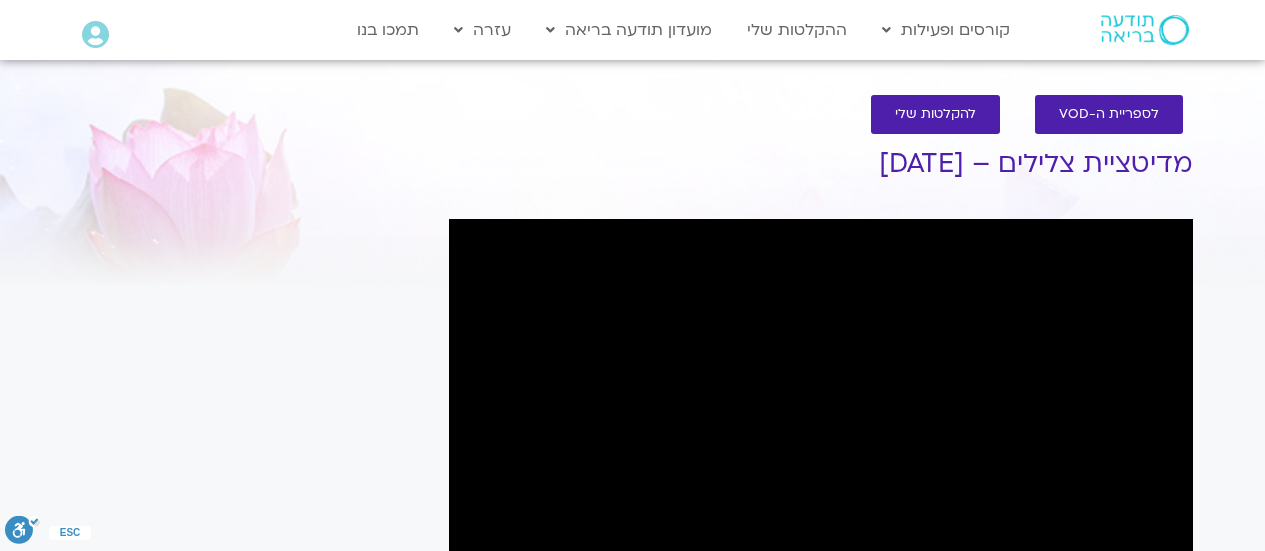 scroll, scrollTop: 0, scrollLeft: 0, axis: both 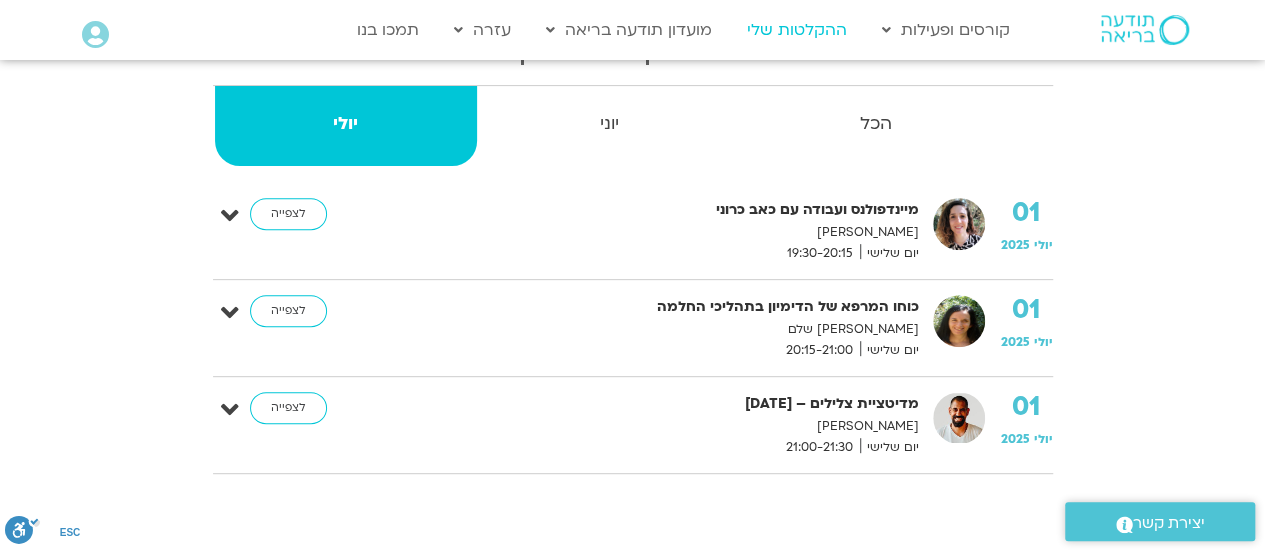 click on "ההקלטות שלי" at bounding box center (797, 30) 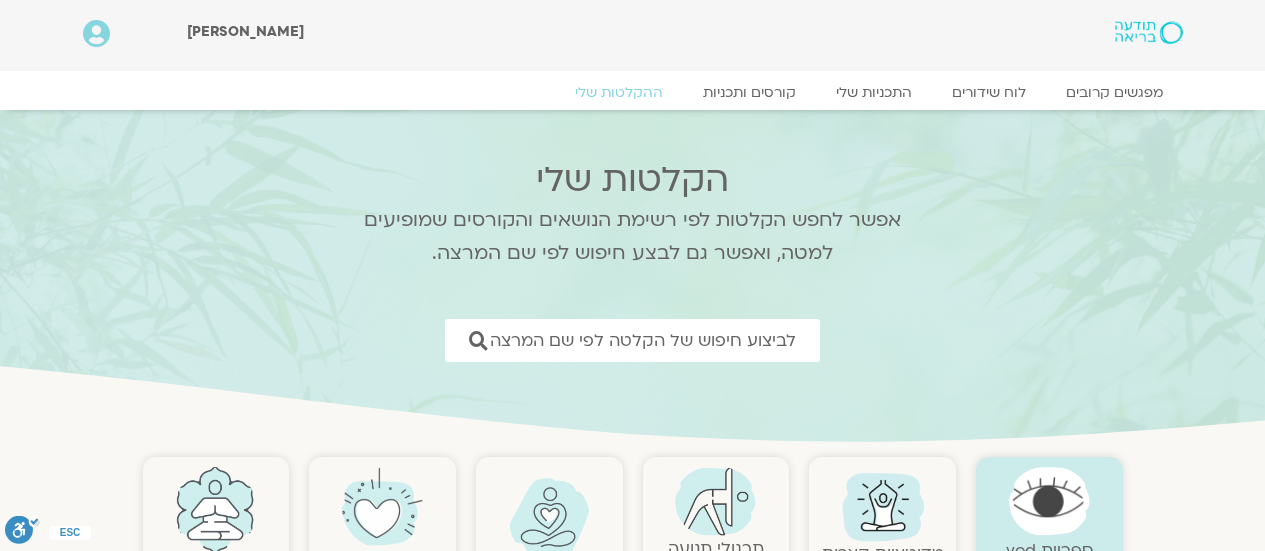 scroll, scrollTop: 0, scrollLeft: 0, axis: both 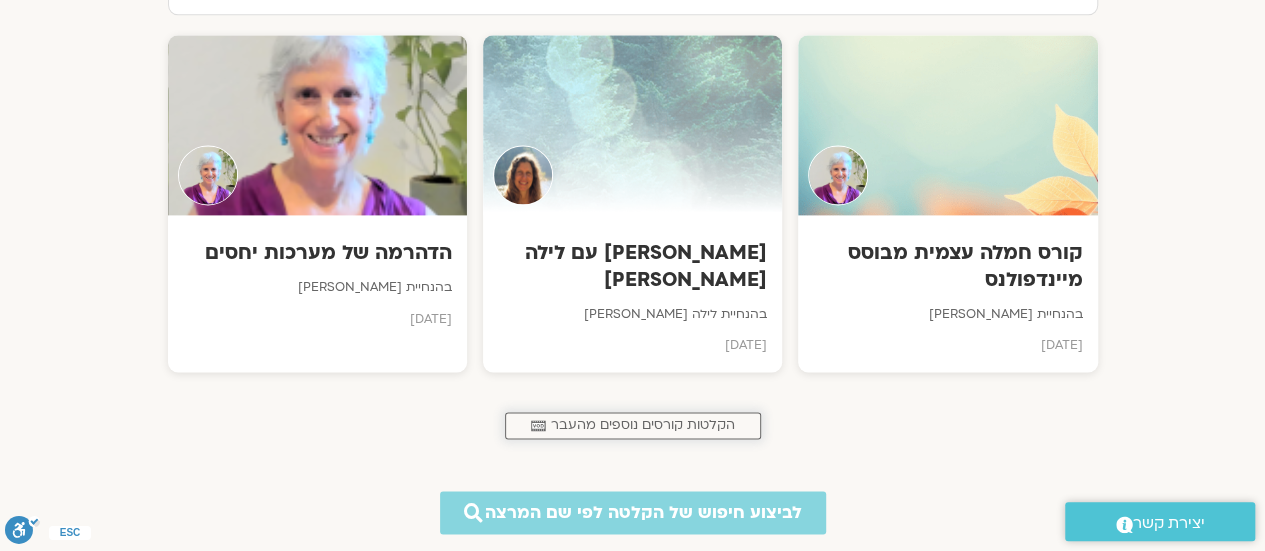 click on "הקלטות קורסים נוספים מהעבר" at bounding box center [643, 425] 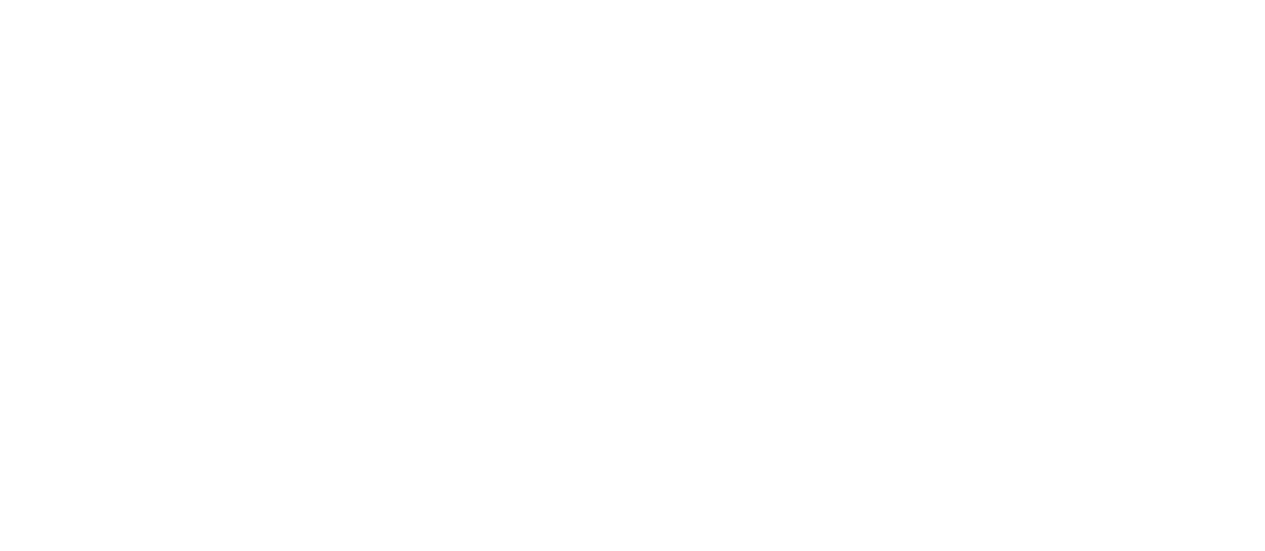 scroll, scrollTop: 0, scrollLeft: 0, axis: both 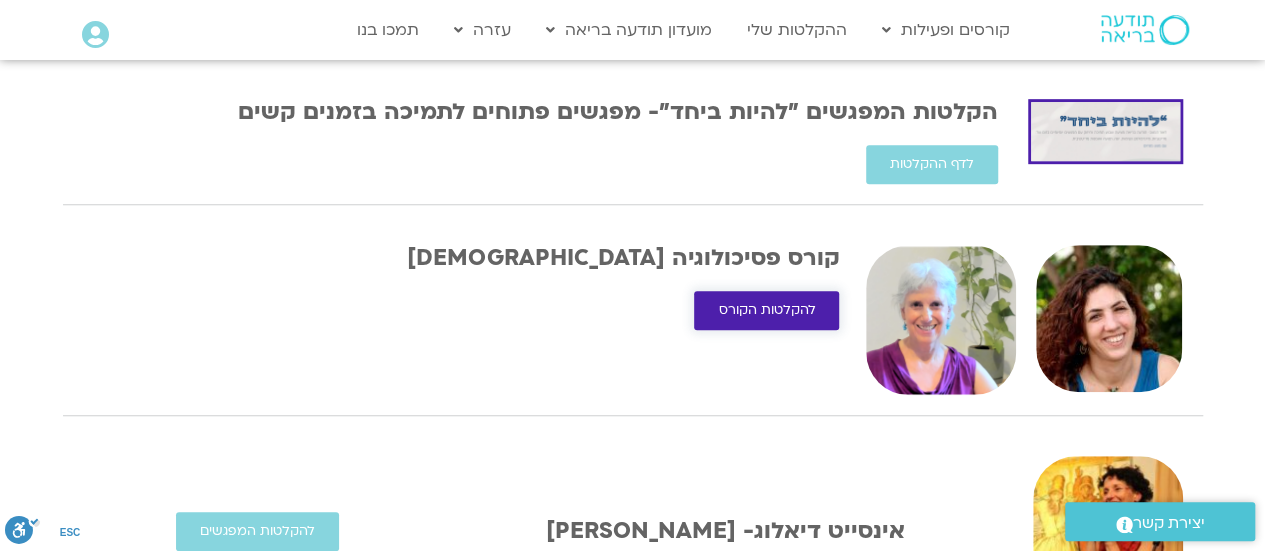 click on "להקלטות הקורס" at bounding box center [766, 310] 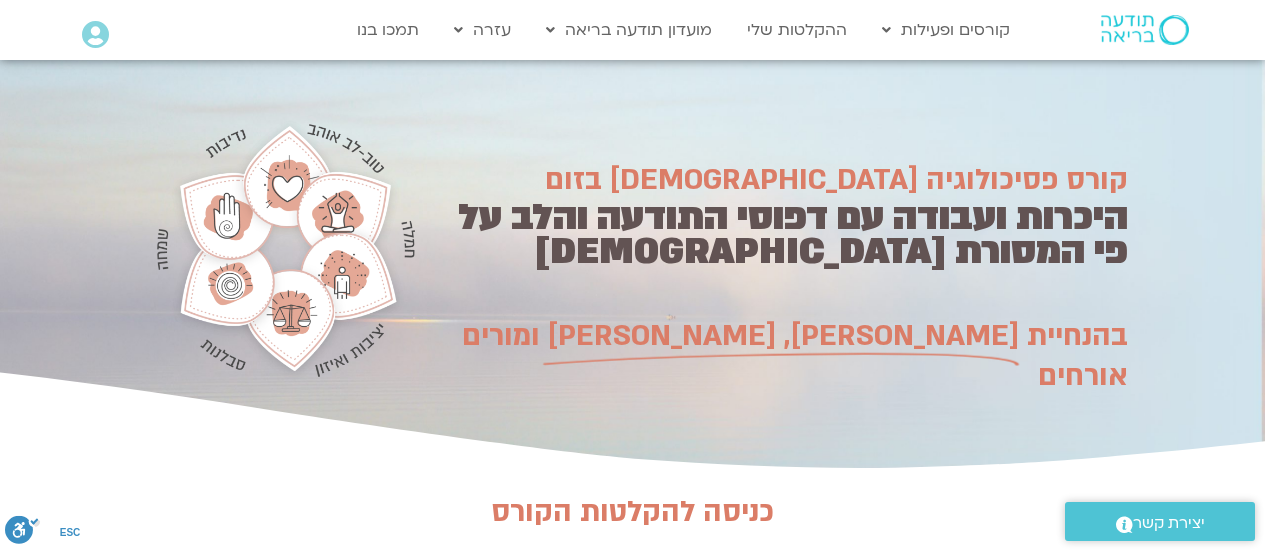 scroll, scrollTop: 0, scrollLeft: 0, axis: both 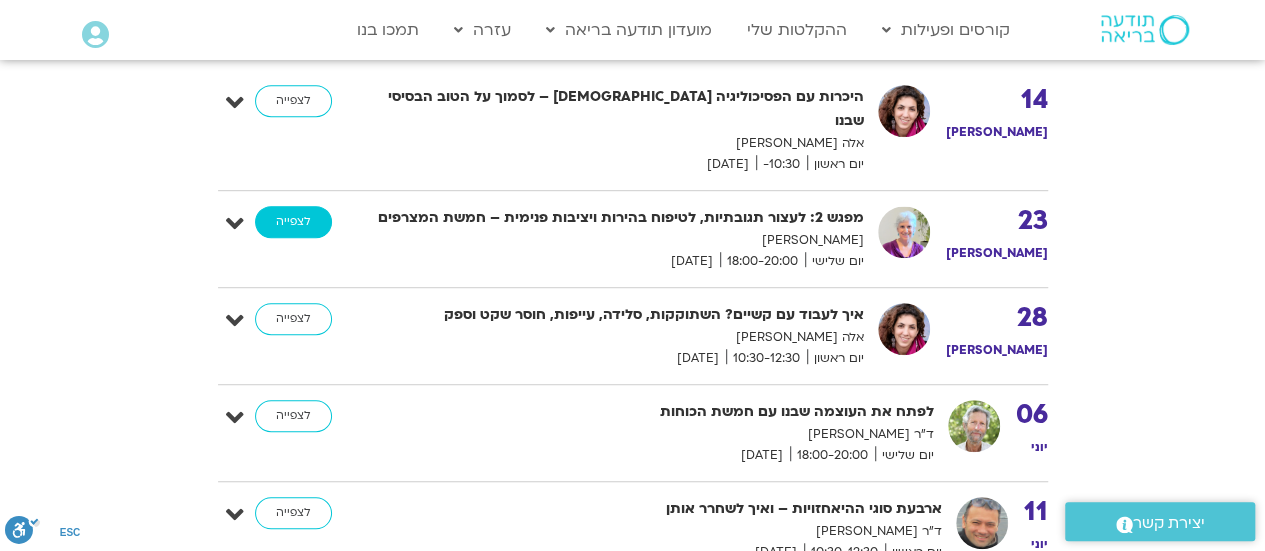 click on "לצפייה" at bounding box center [293, 222] 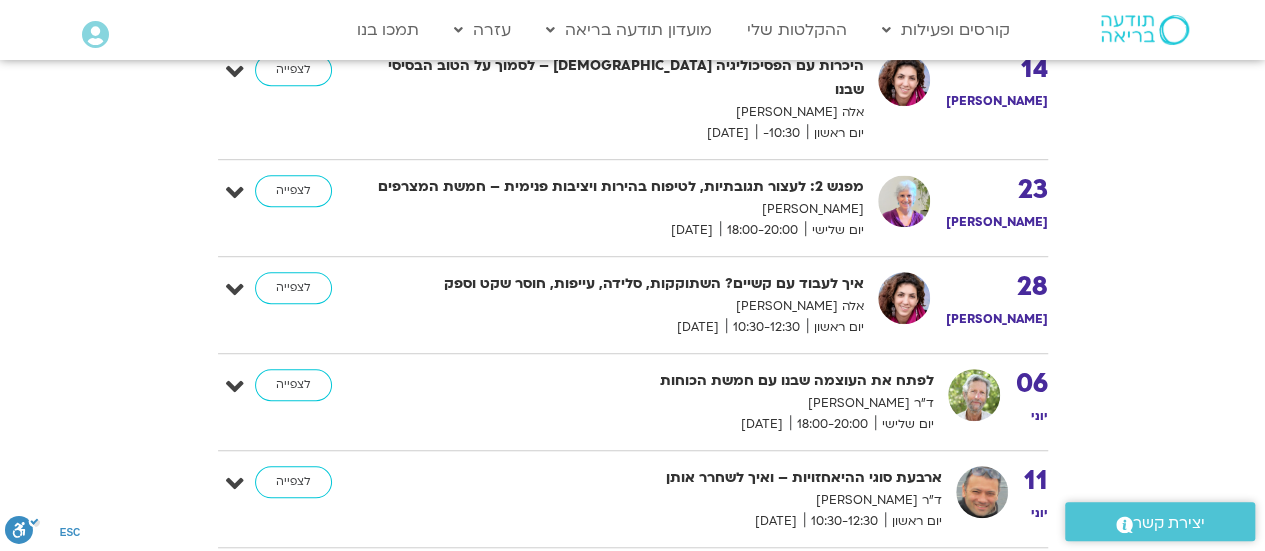 scroll, scrollTop: 500, scrollLeft: 0, axis: vertical 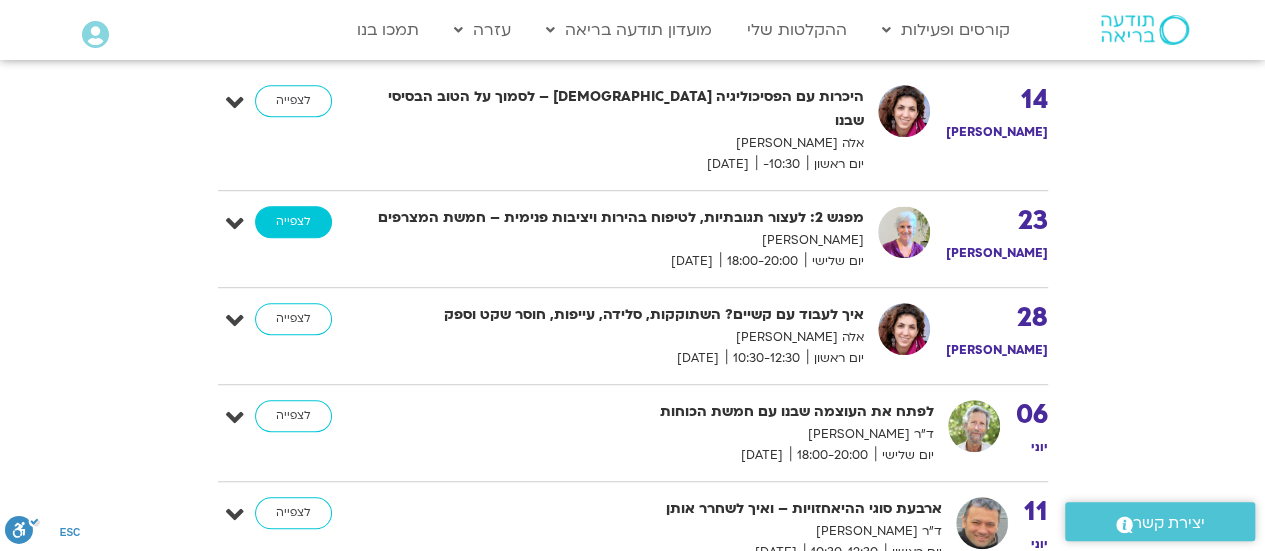 click on "לצפייה" at bounding box center [293, 222] 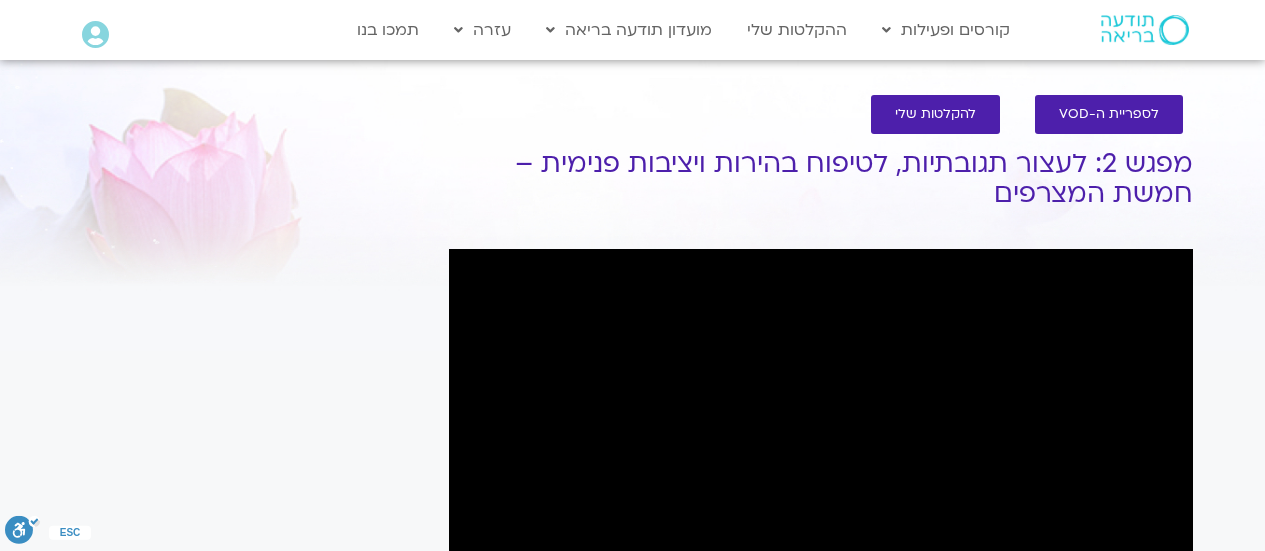 scroll, scrollTop: 0, scrollLeft: 0, axis: both 